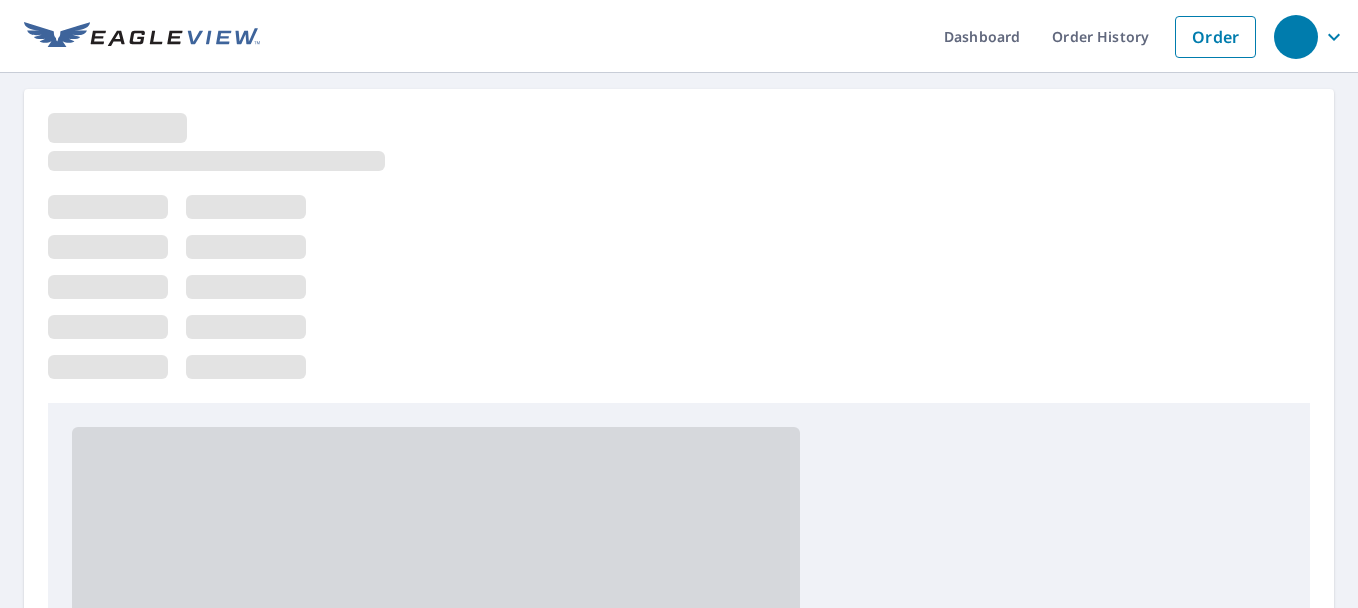 scroll, scrollTop: 0, scrollLeft: 0, axis: both 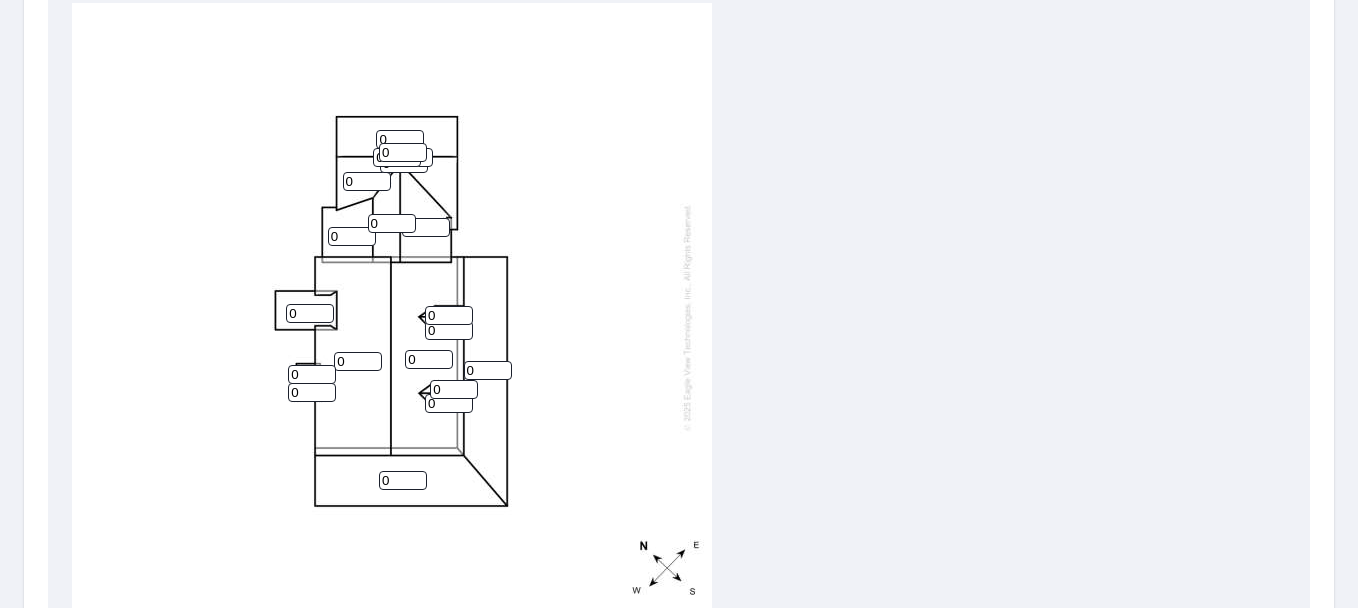 click on "0" at bounding box center (392, 223) 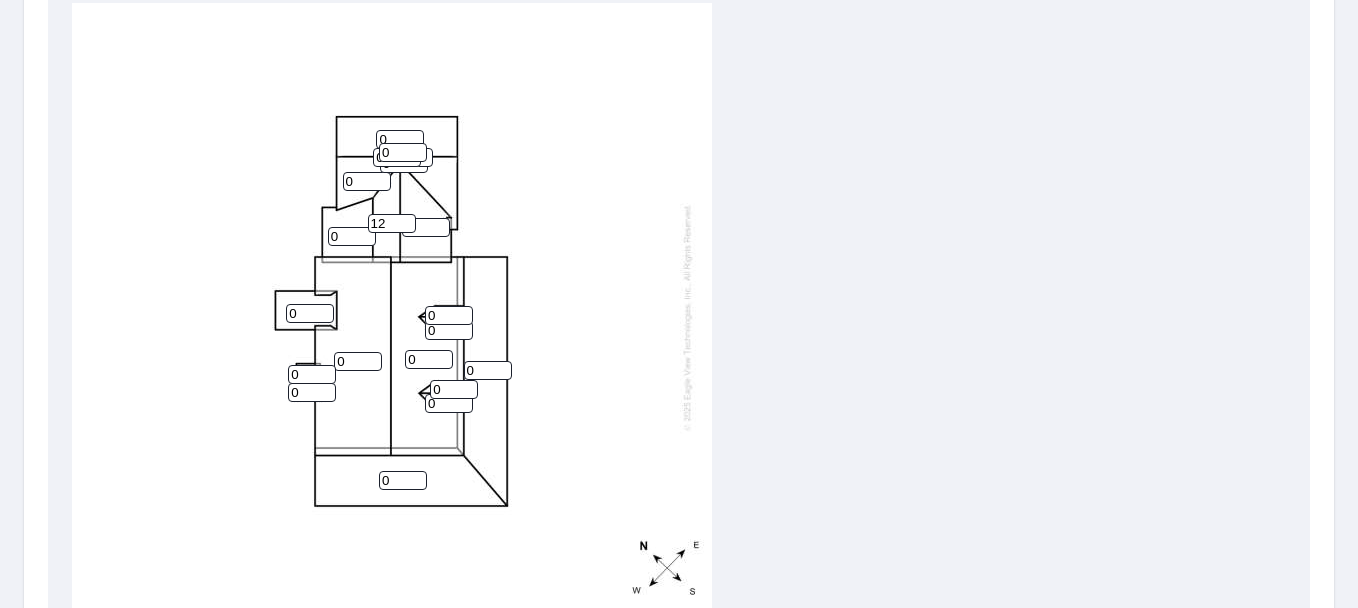 type on "12" 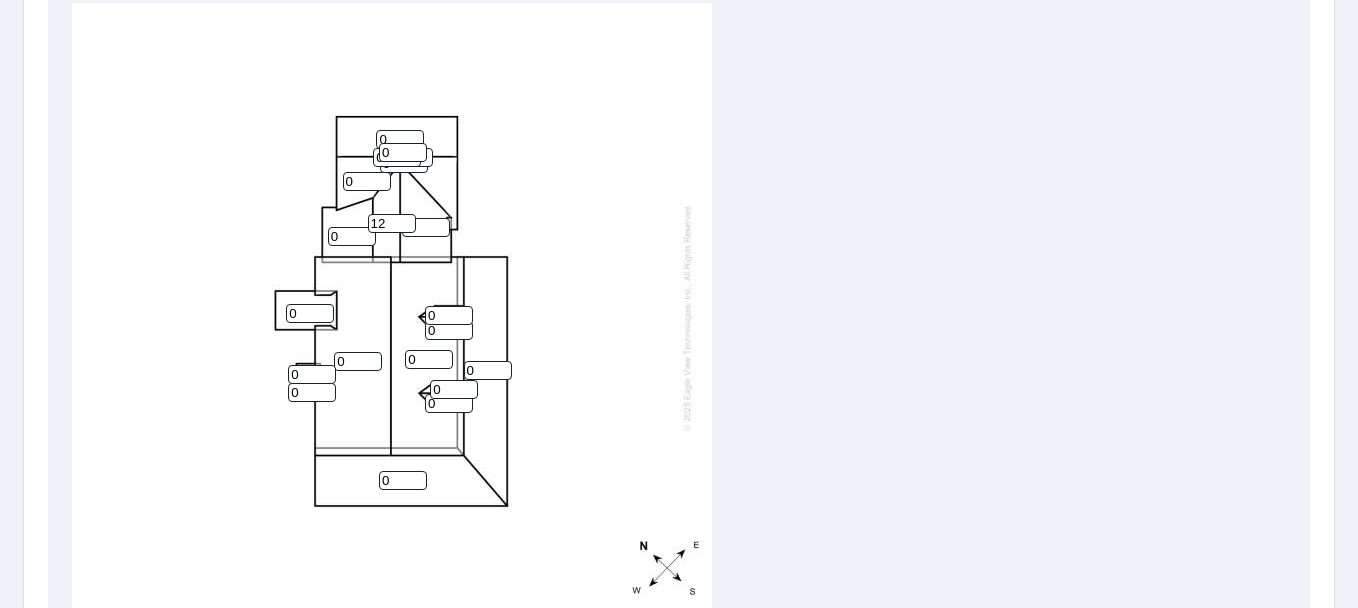 drag, startPoint x: 355, startPoint y: 241, endPoint x: 304, endPoint y: 242, distance: 51.009804 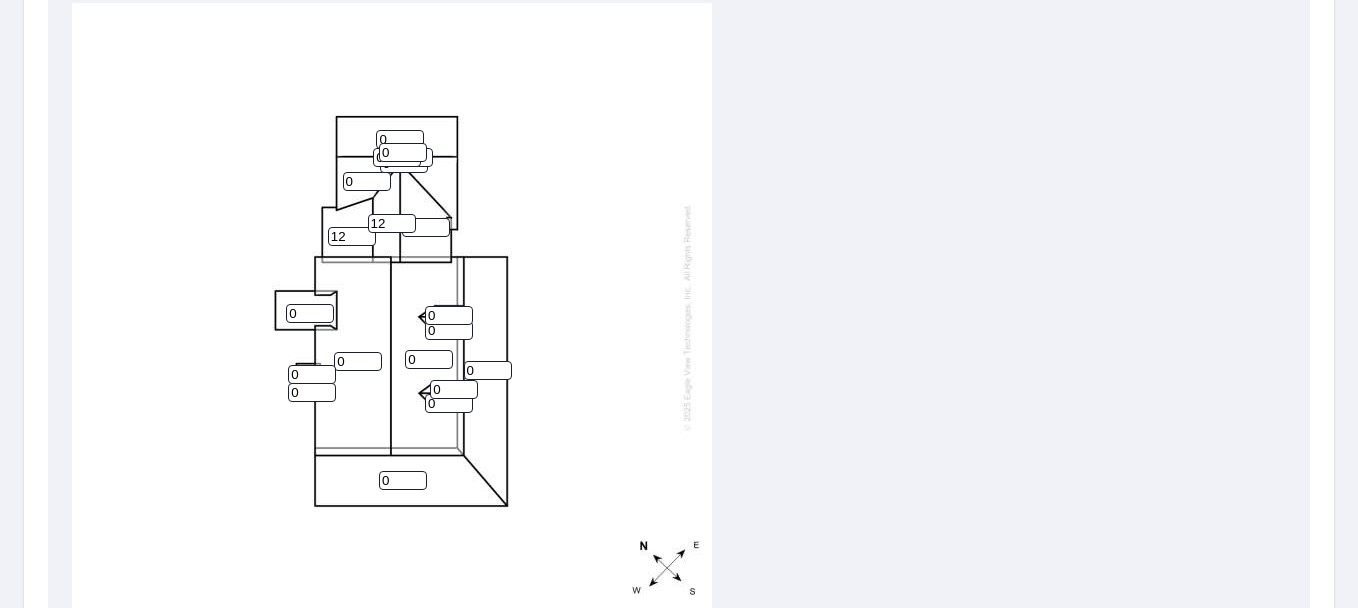 type on "12" 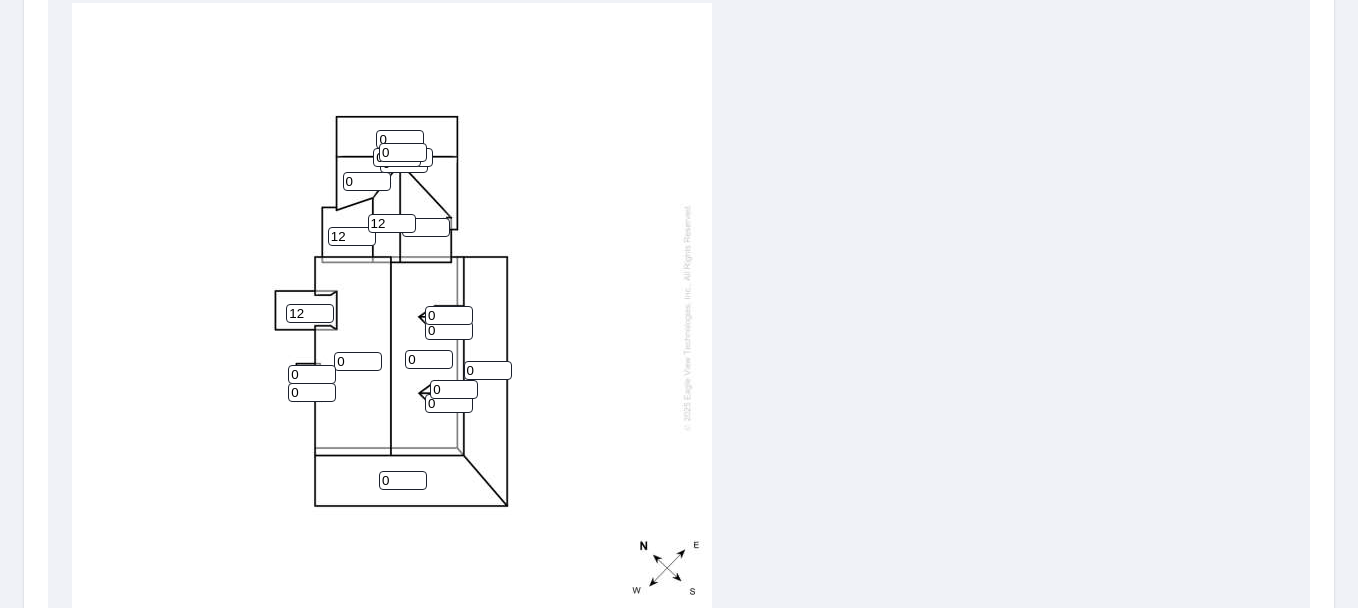 type on "12" 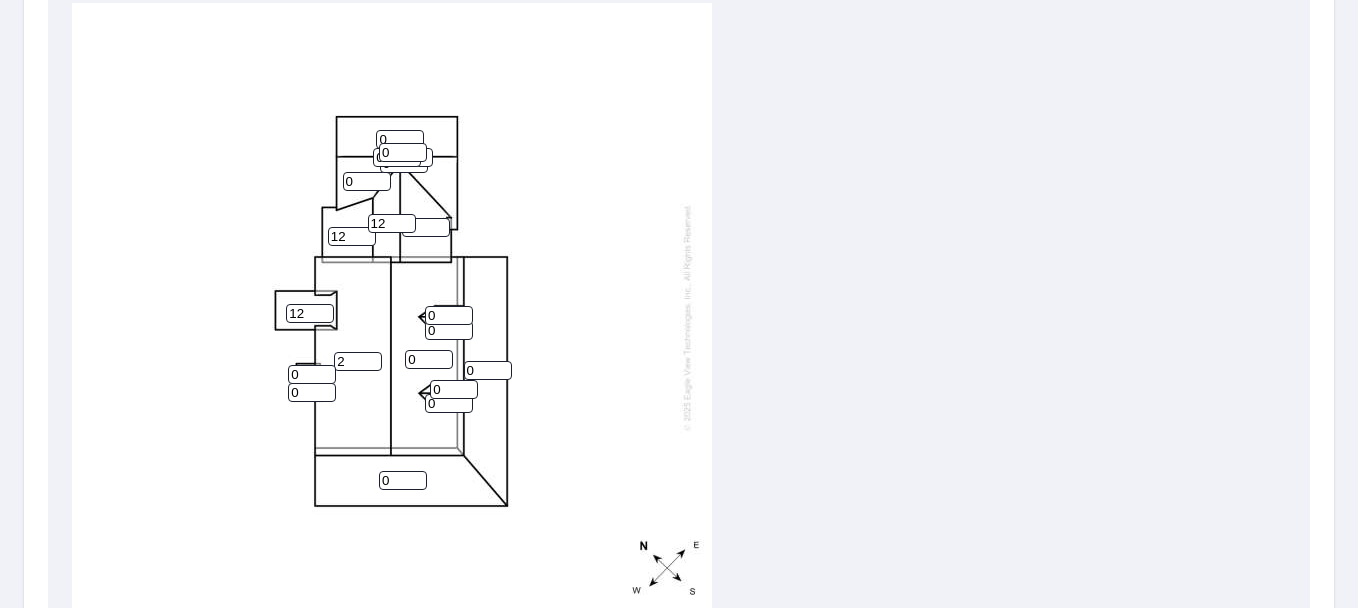 drag, startPoint x: 364, startPoint y: 358, endPoint x: 290, endPoint y: 358, distance: 74 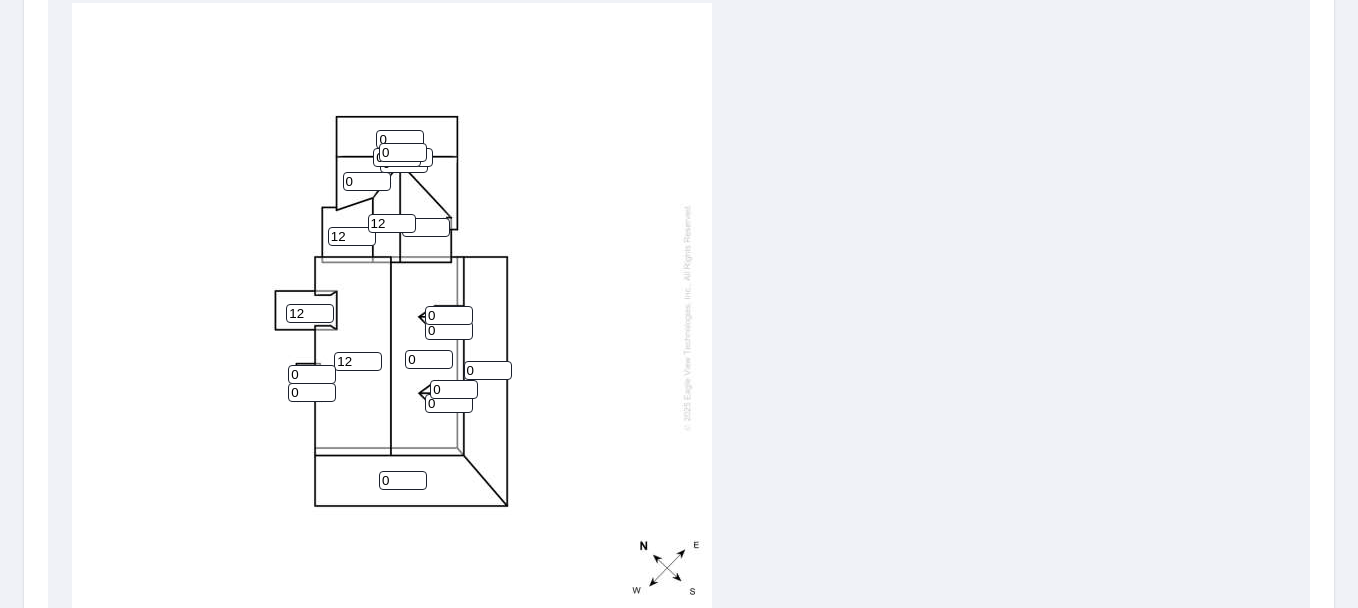 type on "12" 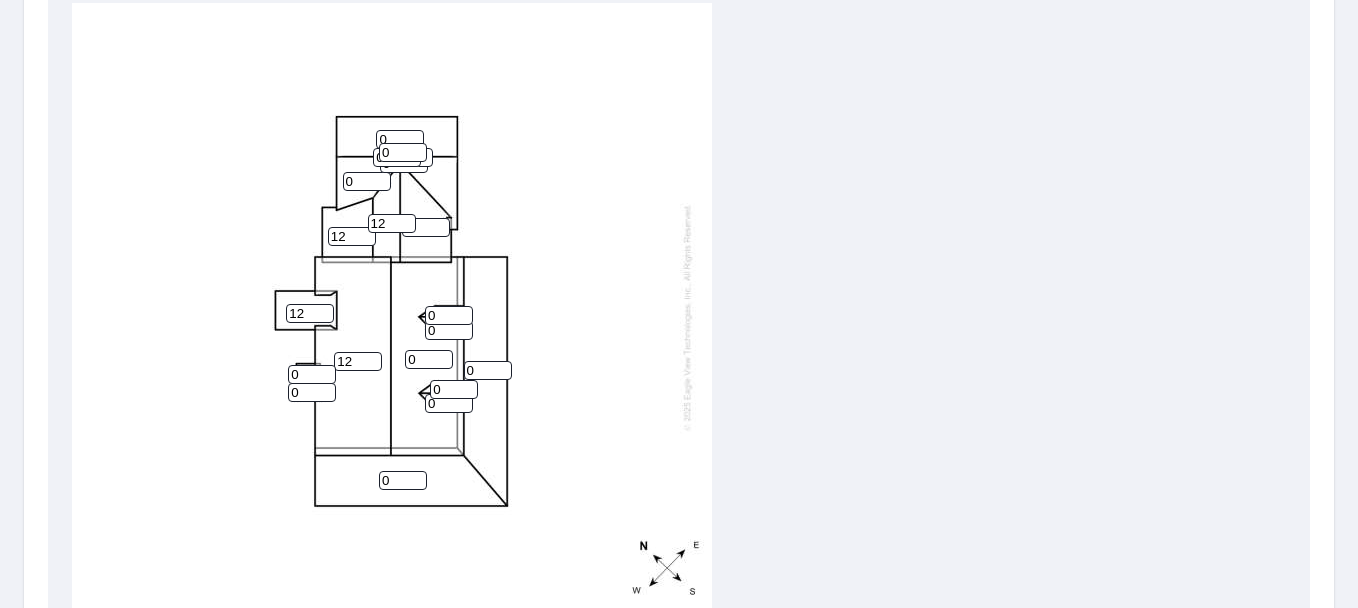 drag, startPoint x: 391, startPoint y: 140, endPoint x: 369, endPoint y: 138, distance: 22.090721 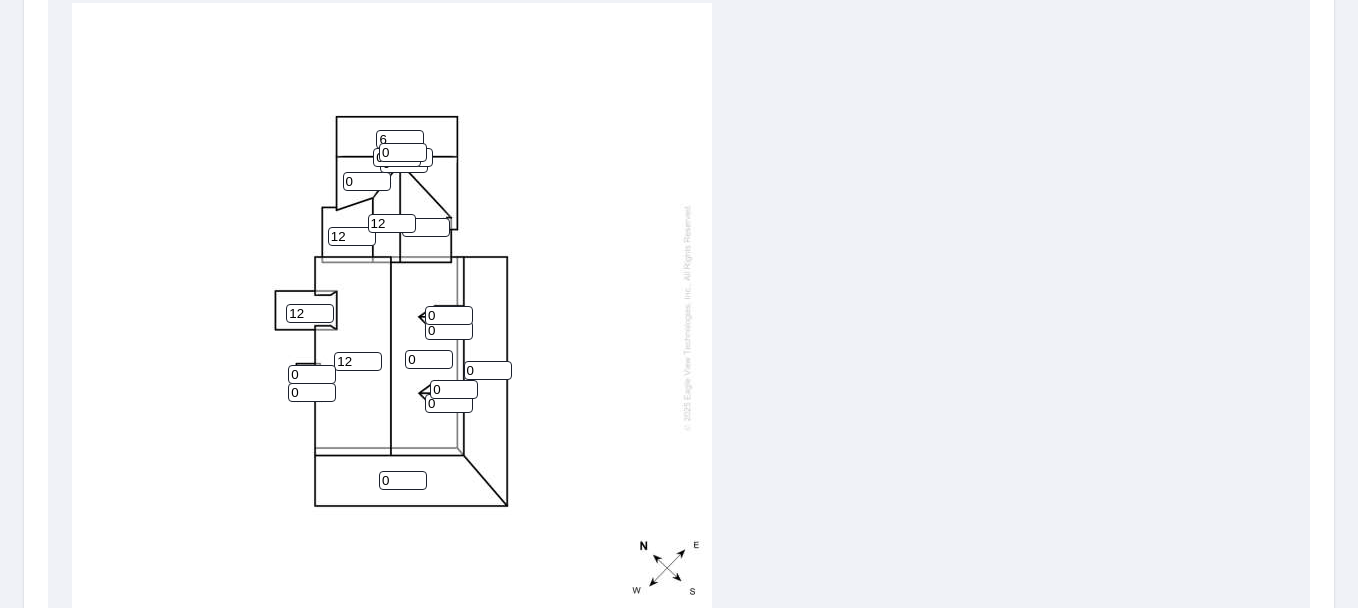 type on "6" 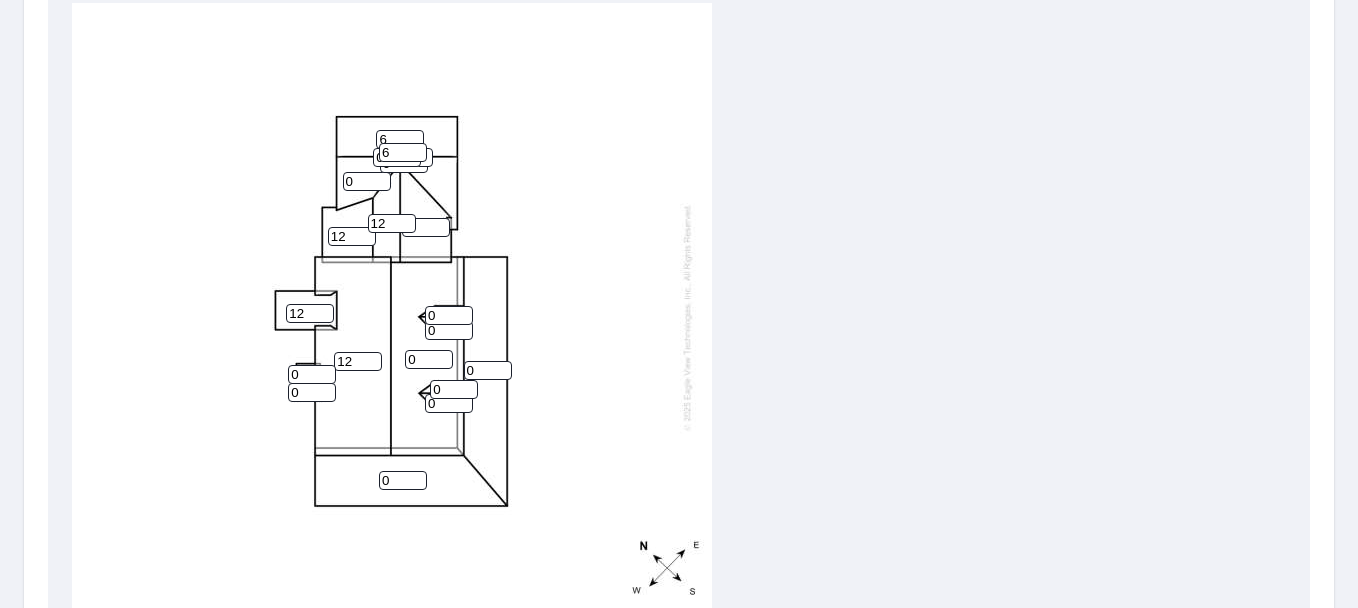 type on "6" 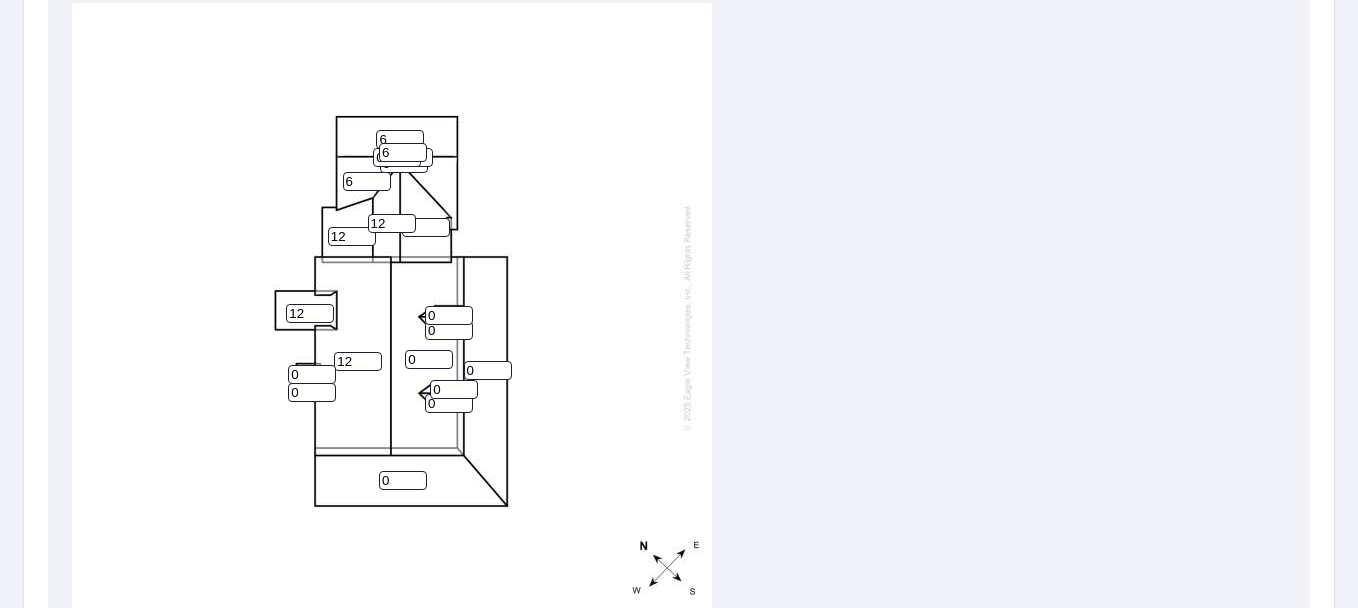 type on "6" 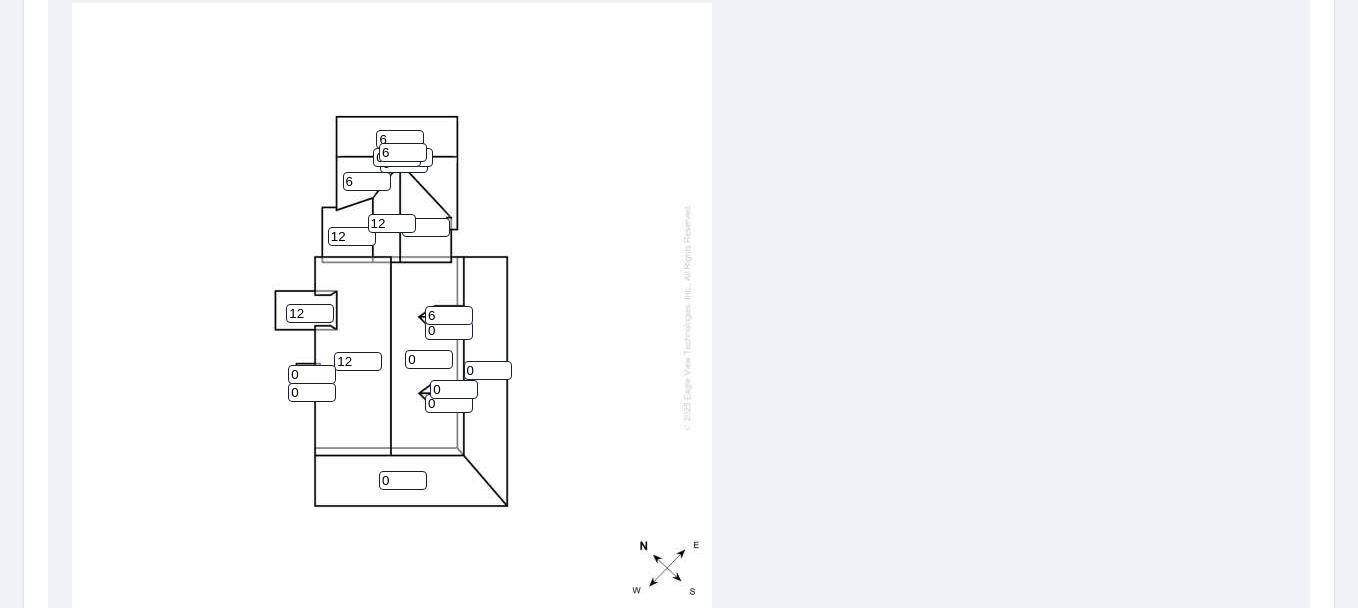 type on "6" 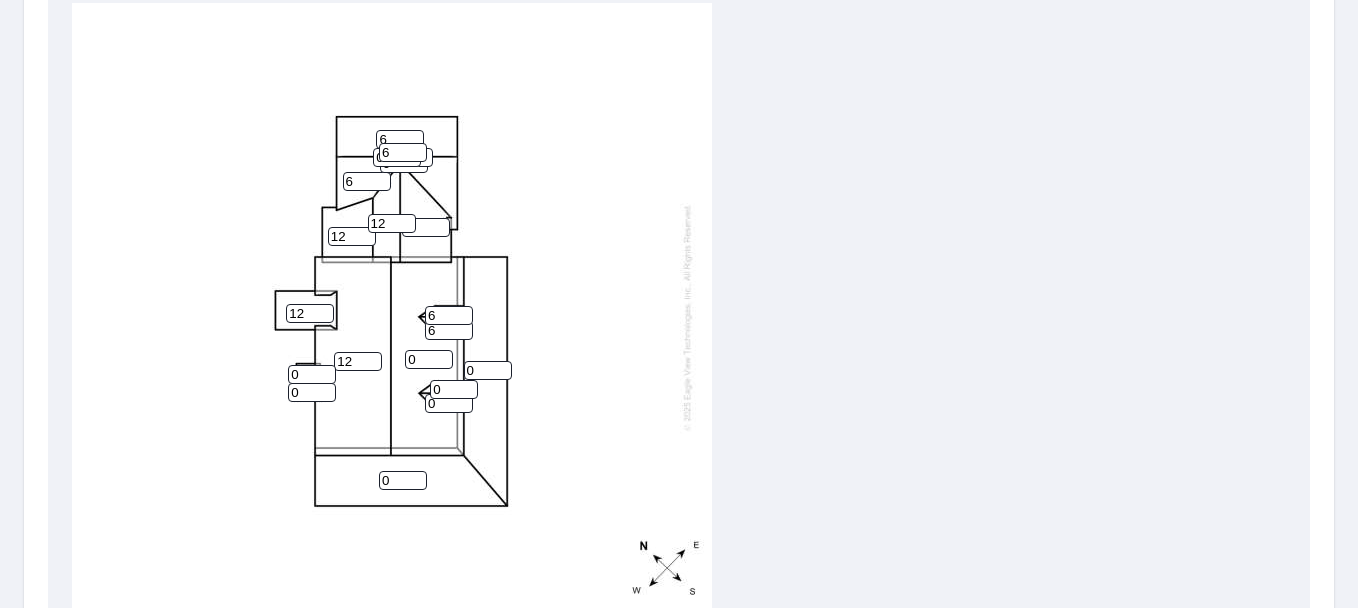 type on "6" 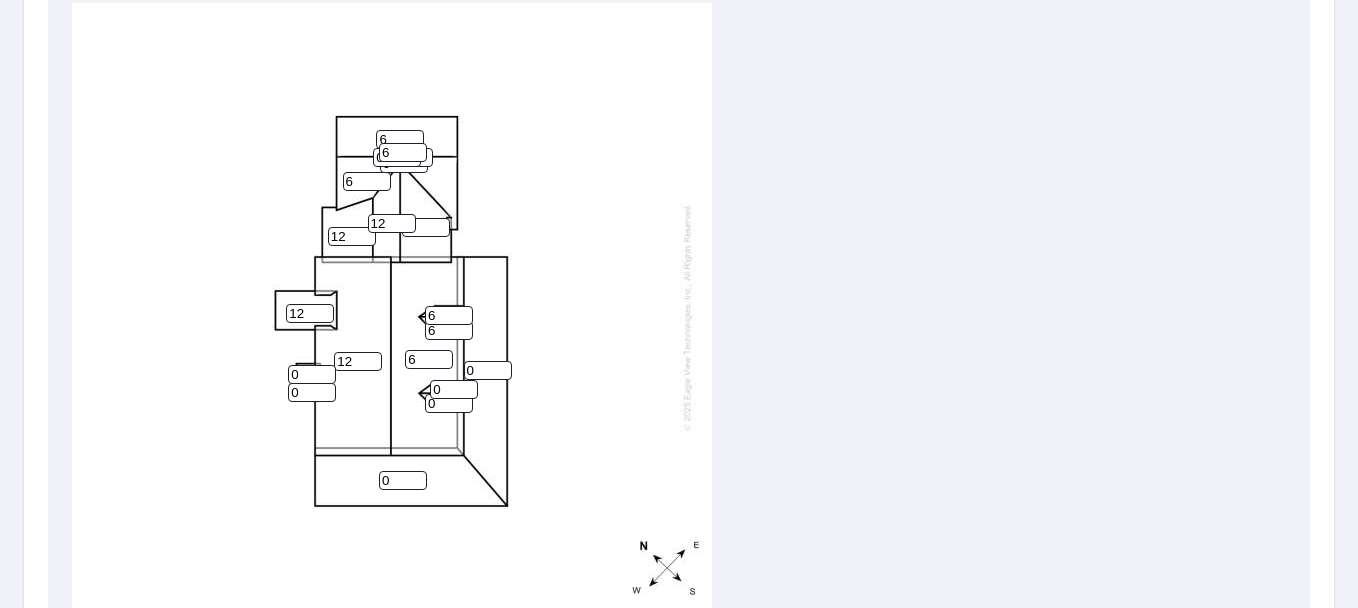 type on "6" 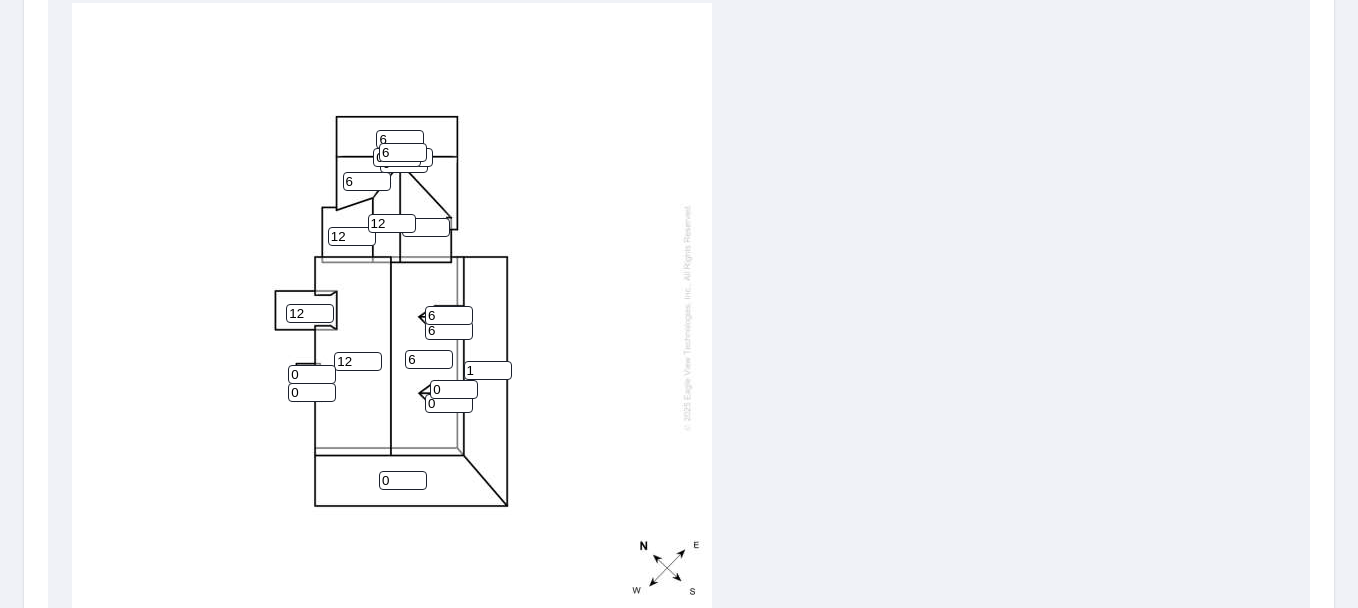 click on "1" at bounding box center [488, 370] 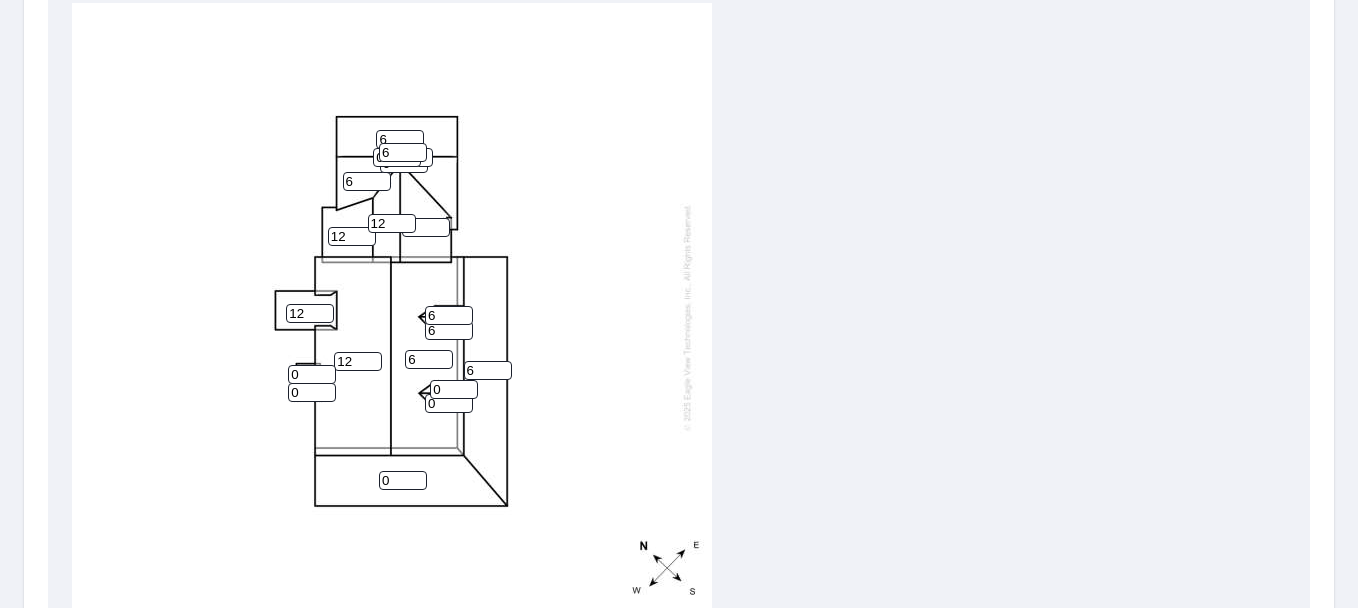 type on "6" 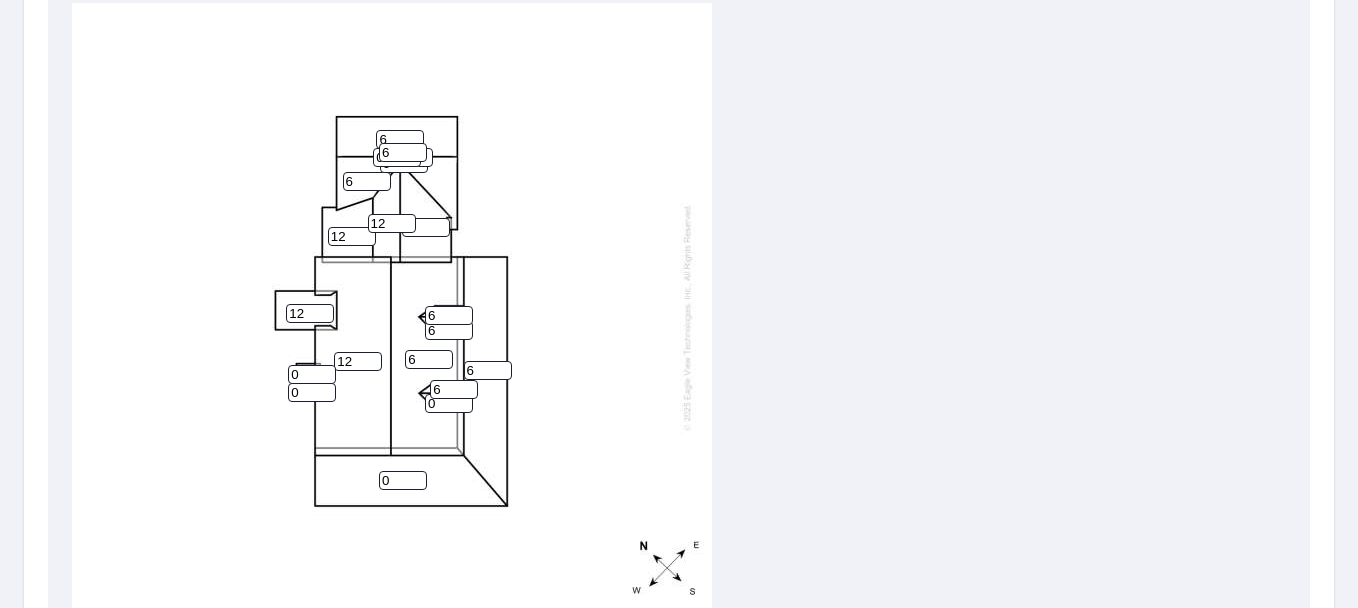 type on "6" 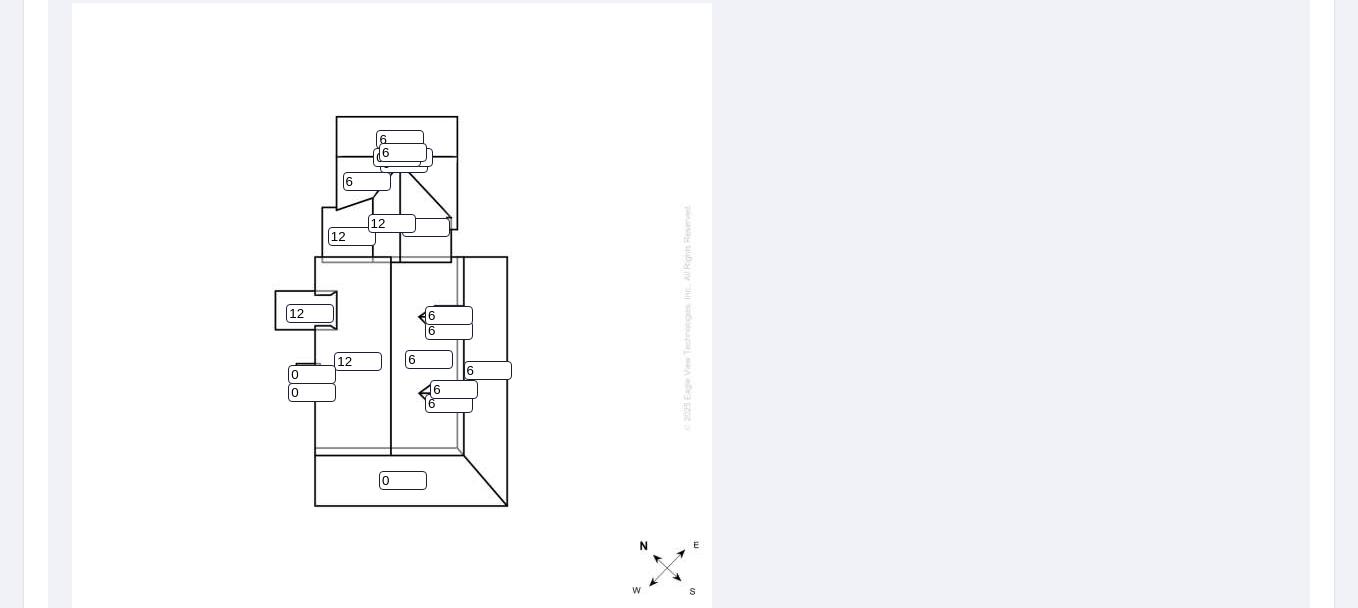 type on "6" 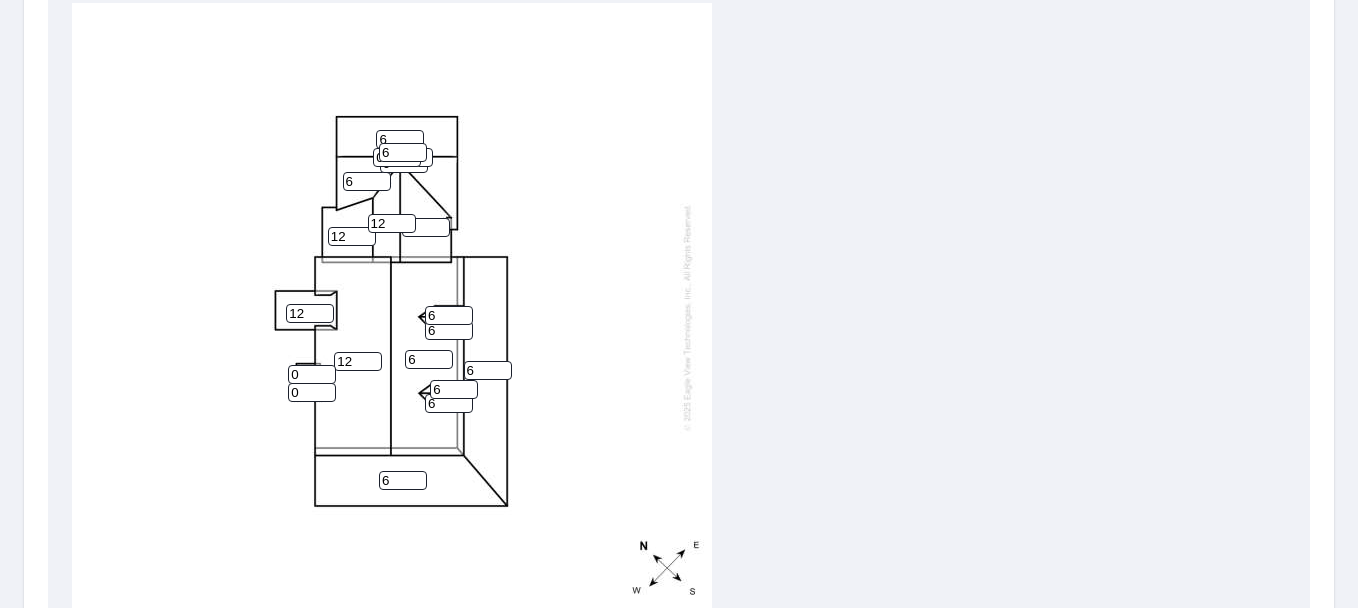 type on "6" 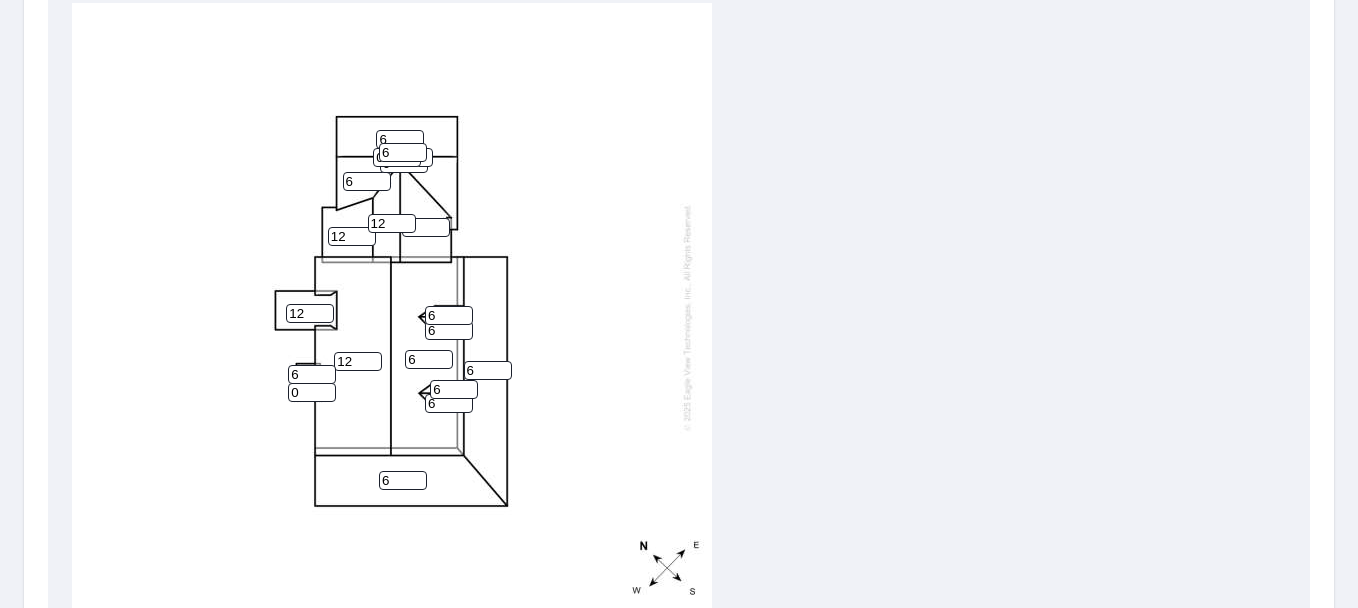type on "6" 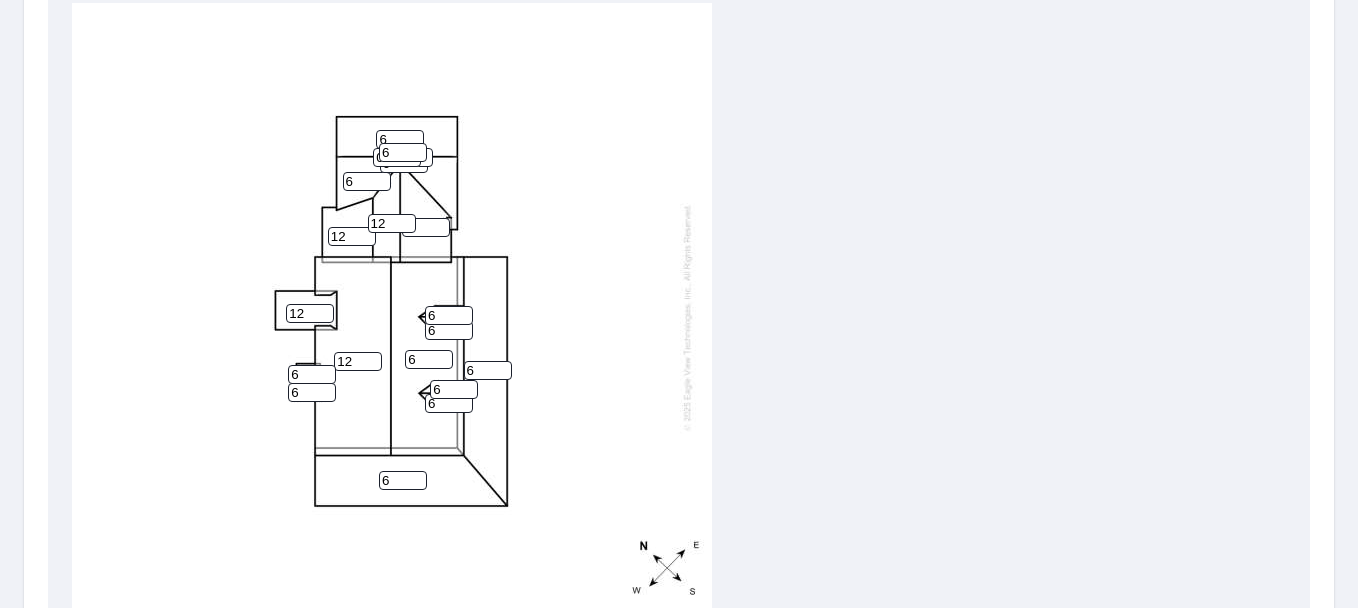 type on "6" 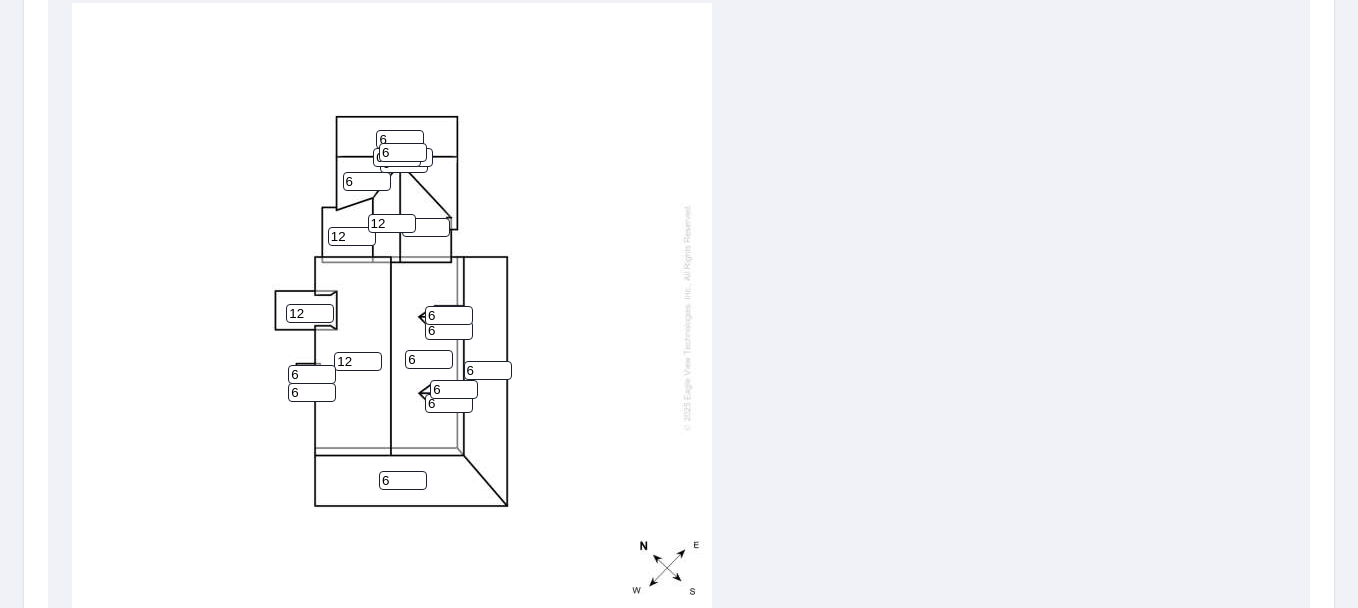 click on "0" at bounding box center (426, 227) 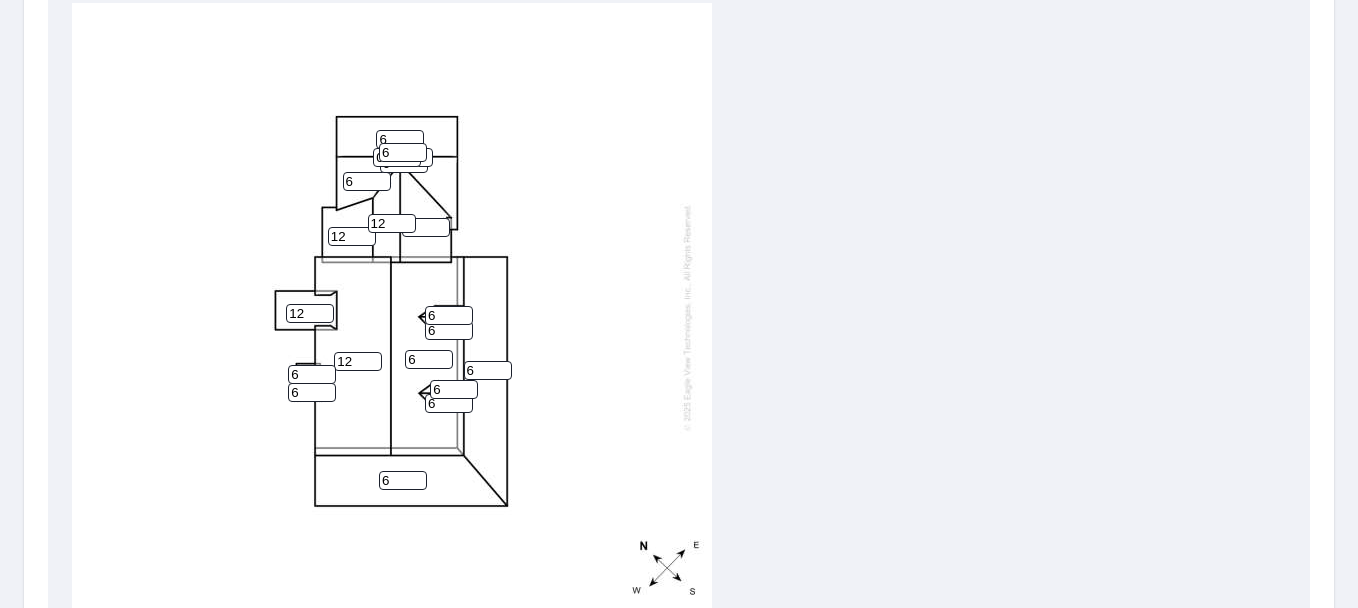 type on "6" 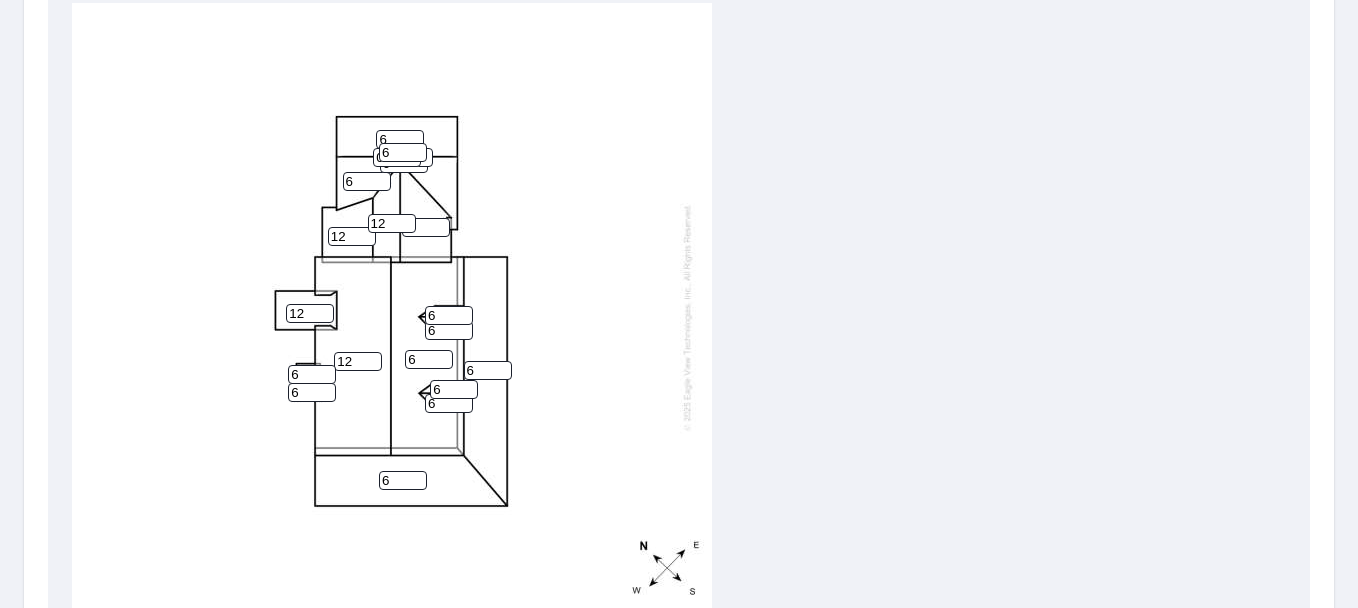 click on "0" at bounding box center [409, 157] 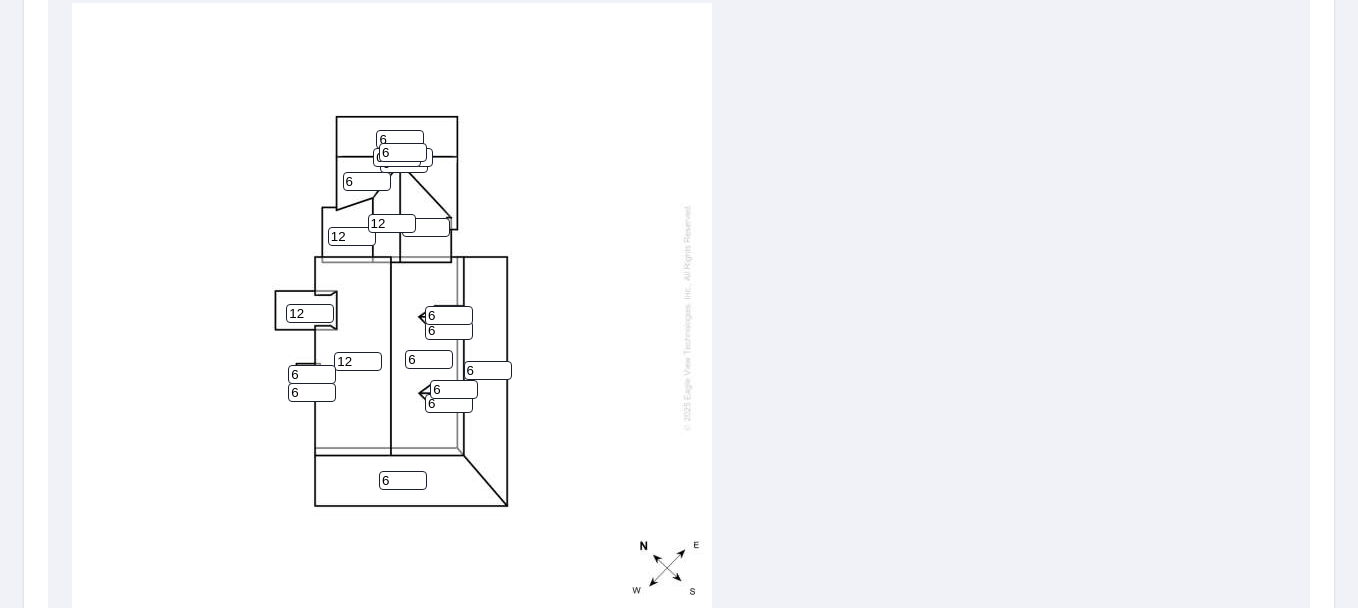 click on "0" at bounding box center [397, 157] 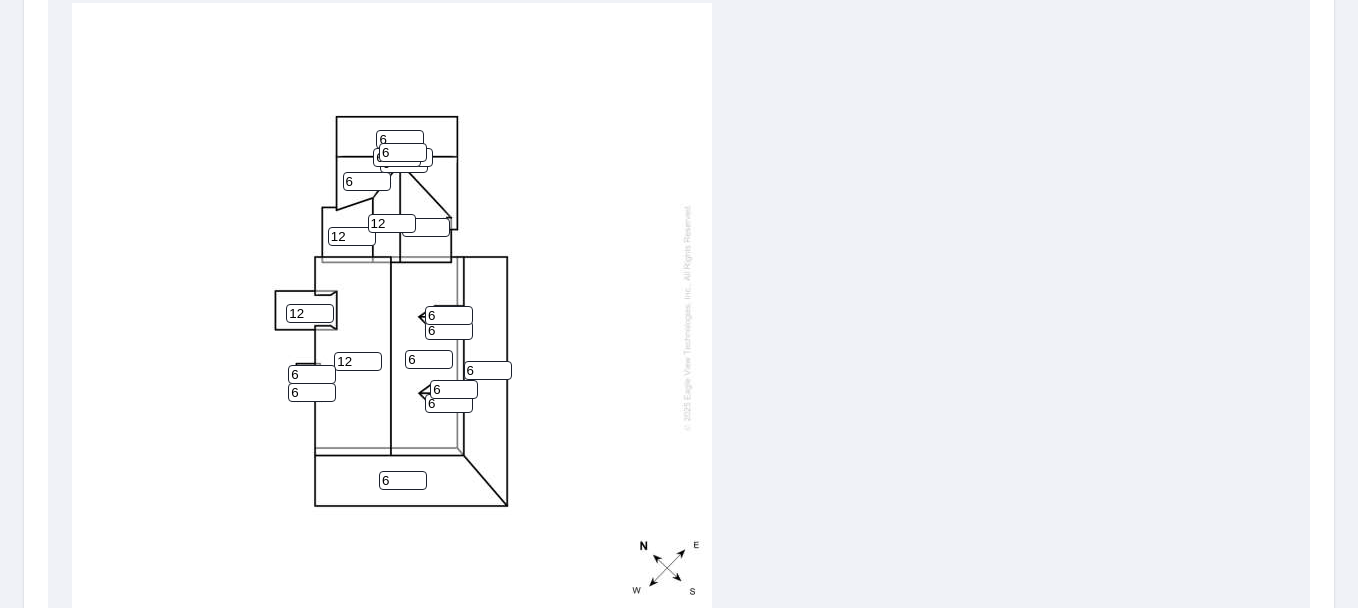 type on "6" 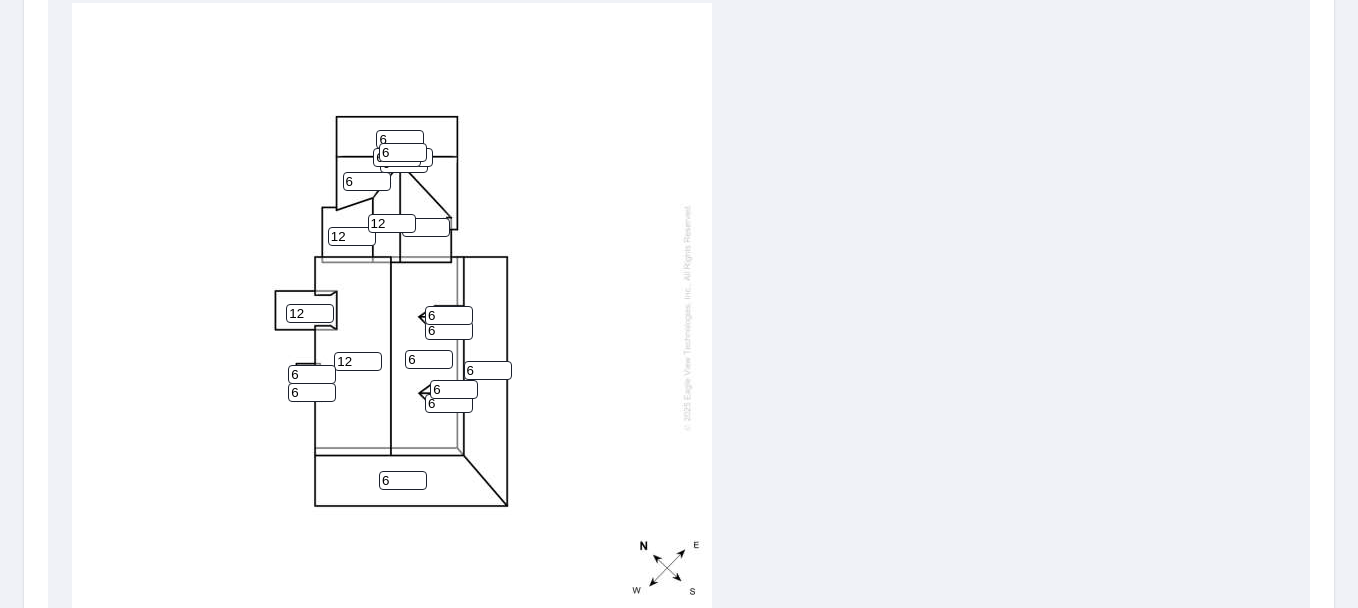 click on "0" at bounding box center (404, 163) 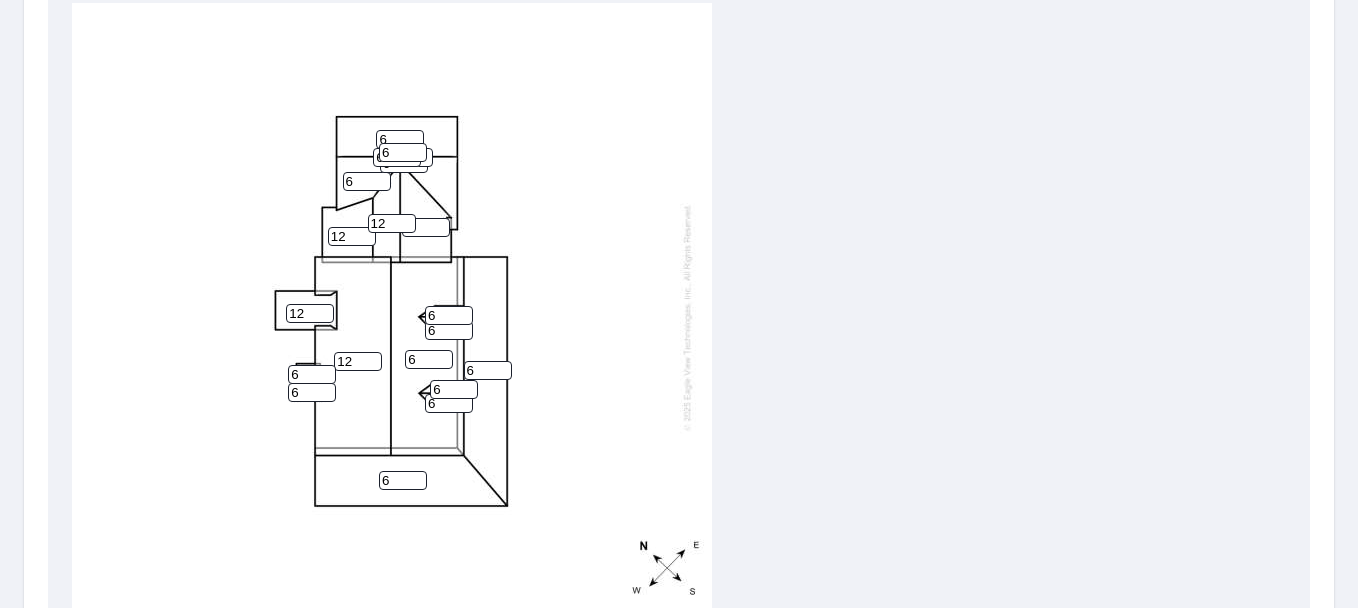 type on "6" 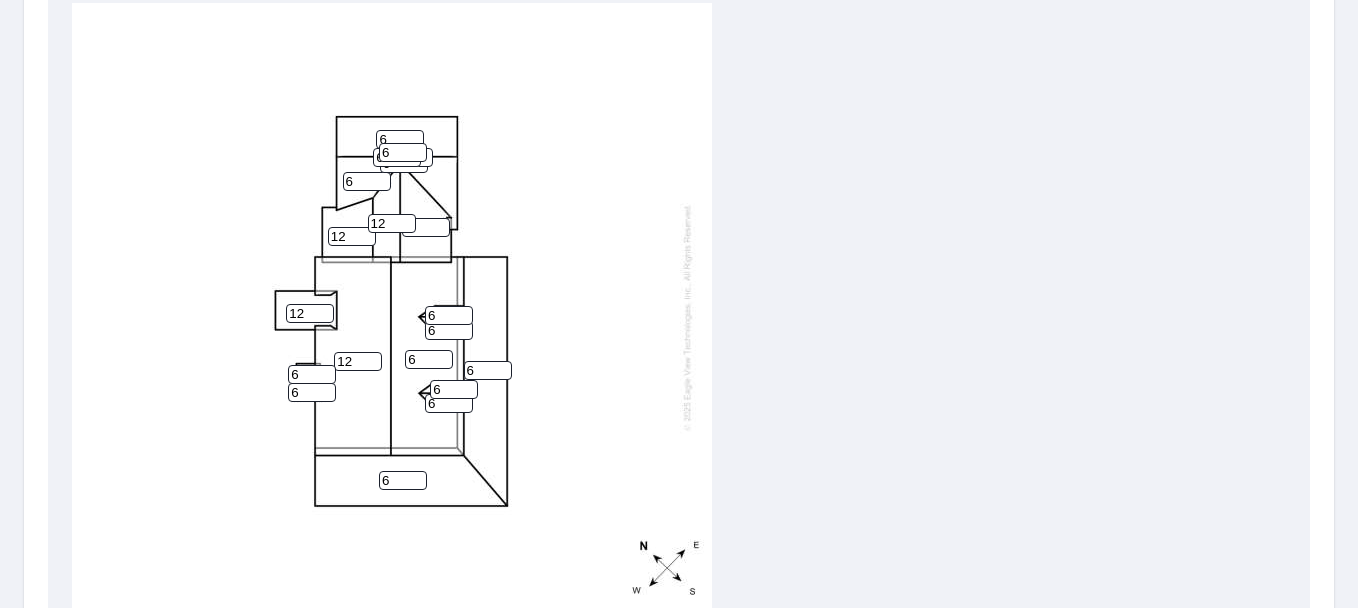 click on "12 6 6 6 6 6 6 12 12 12 6 6 6 6 6 6 6 0 6 6" at bounding box center (679, 317) 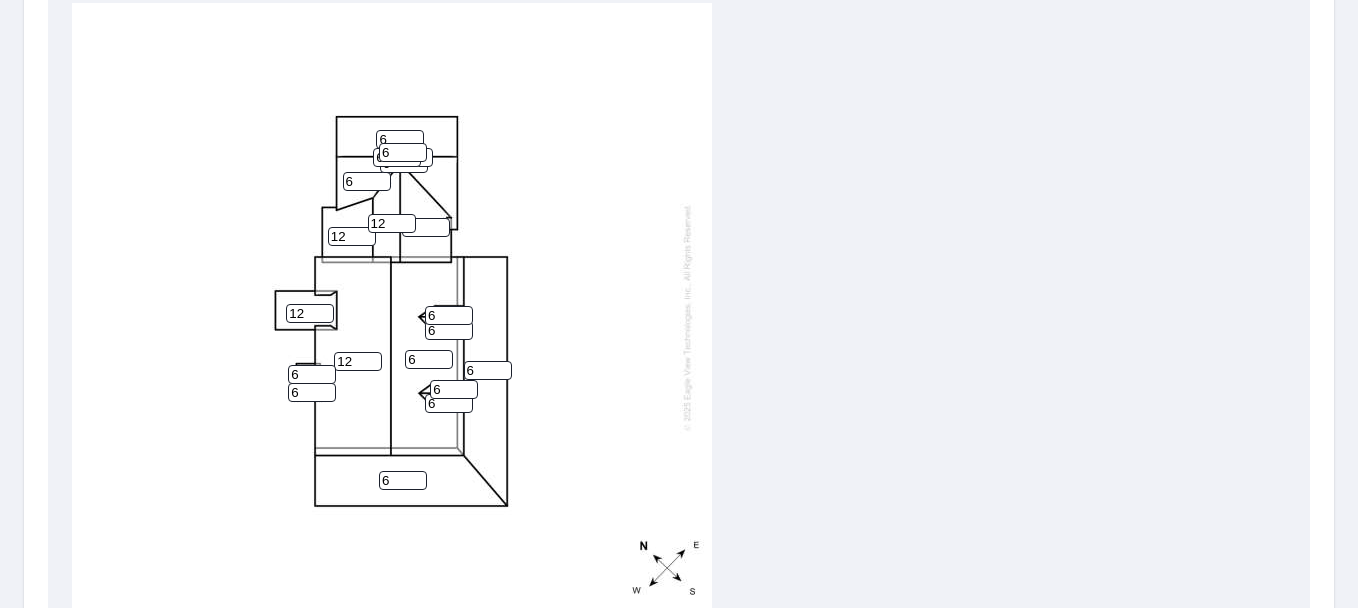 scroll, scrollTop: 20, scrollLeft: 0, axis: vertical 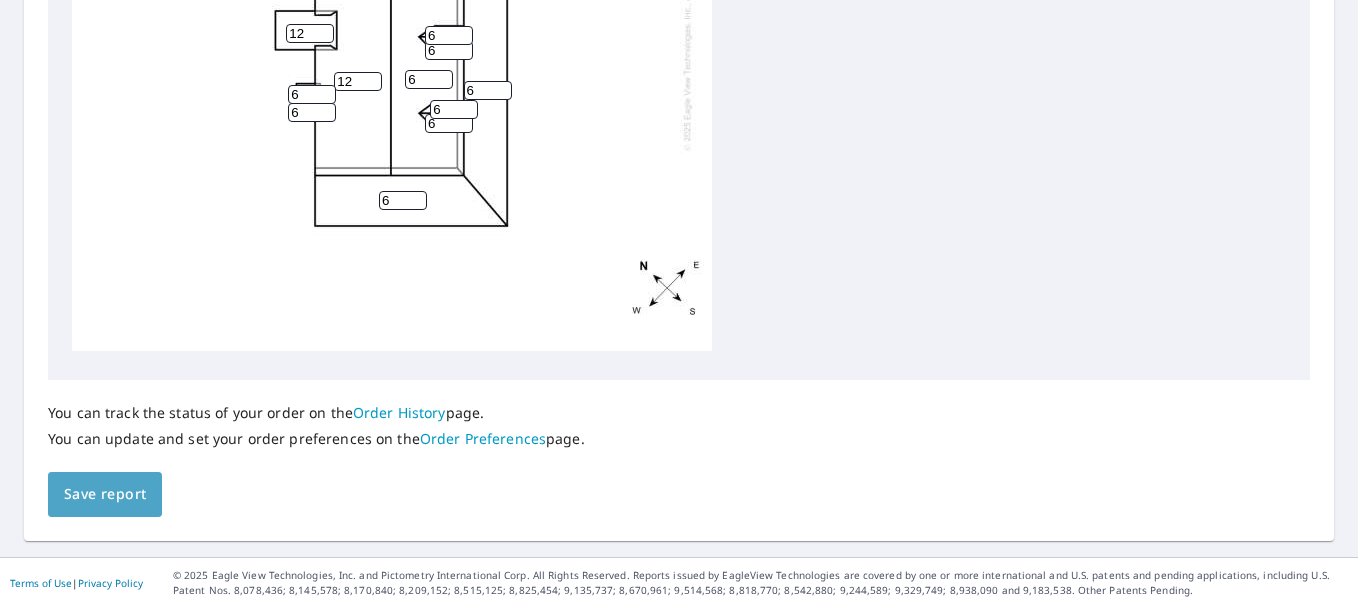 click on "Save report" at bounding box center [105, 494] 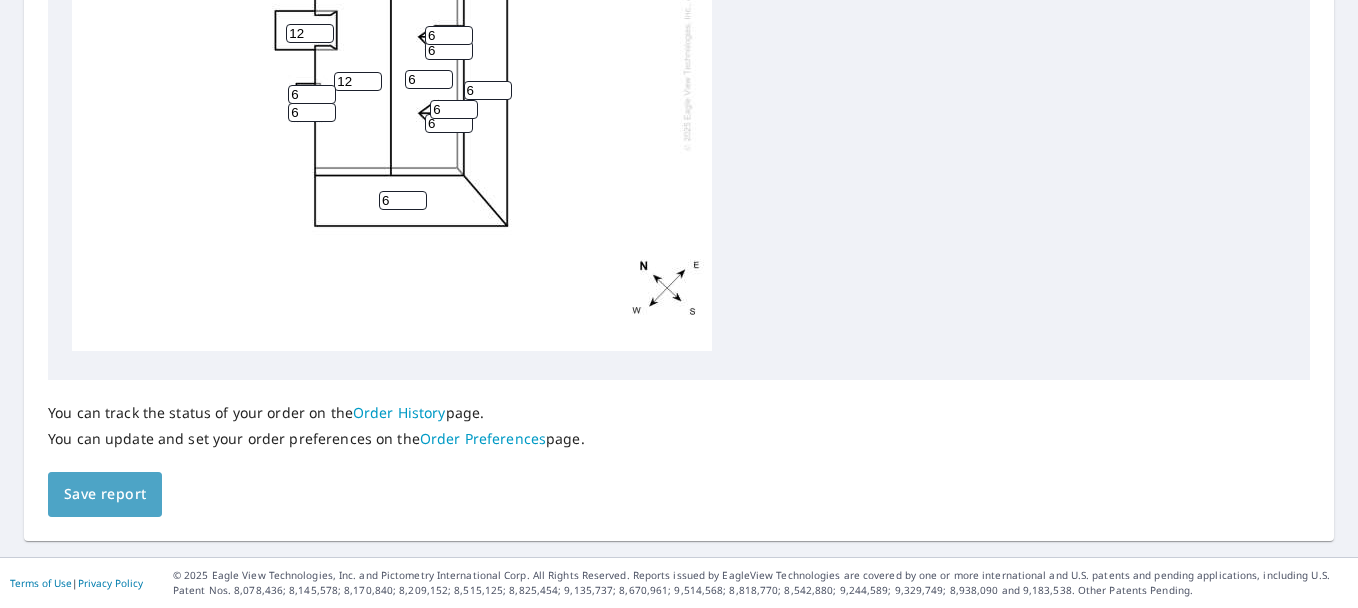scroll, scrollTop: 974, scrollLeft: 0, axis: vertical 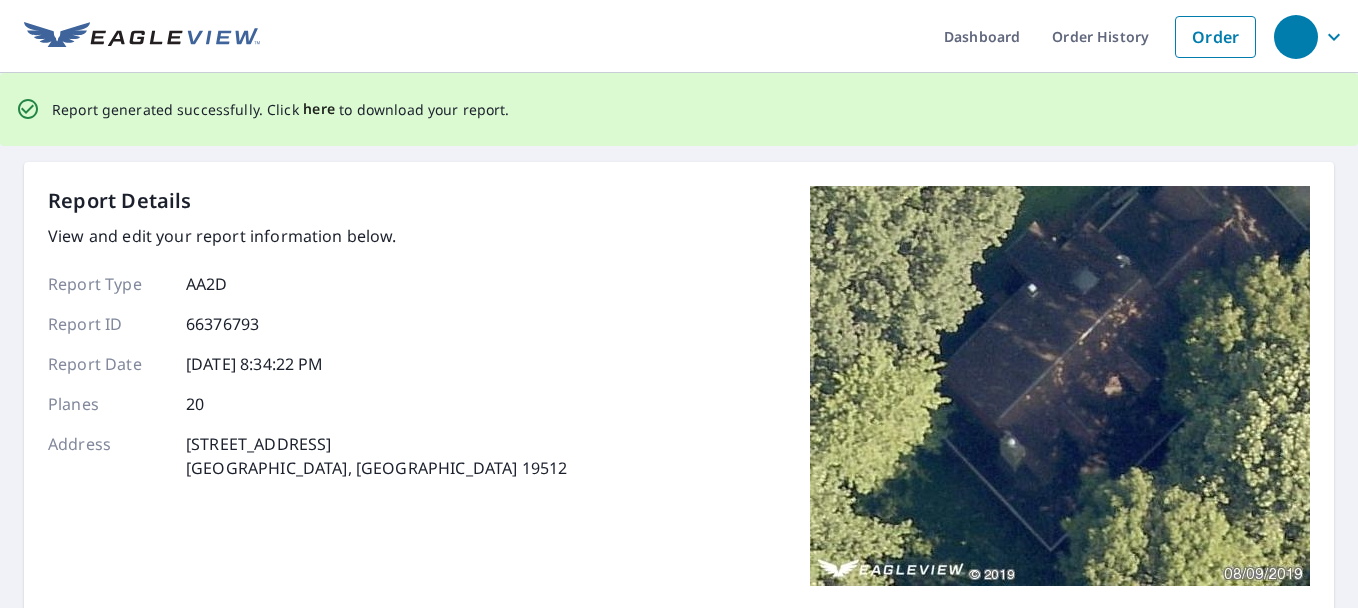 click on "here" at bounding box center (319, 109) 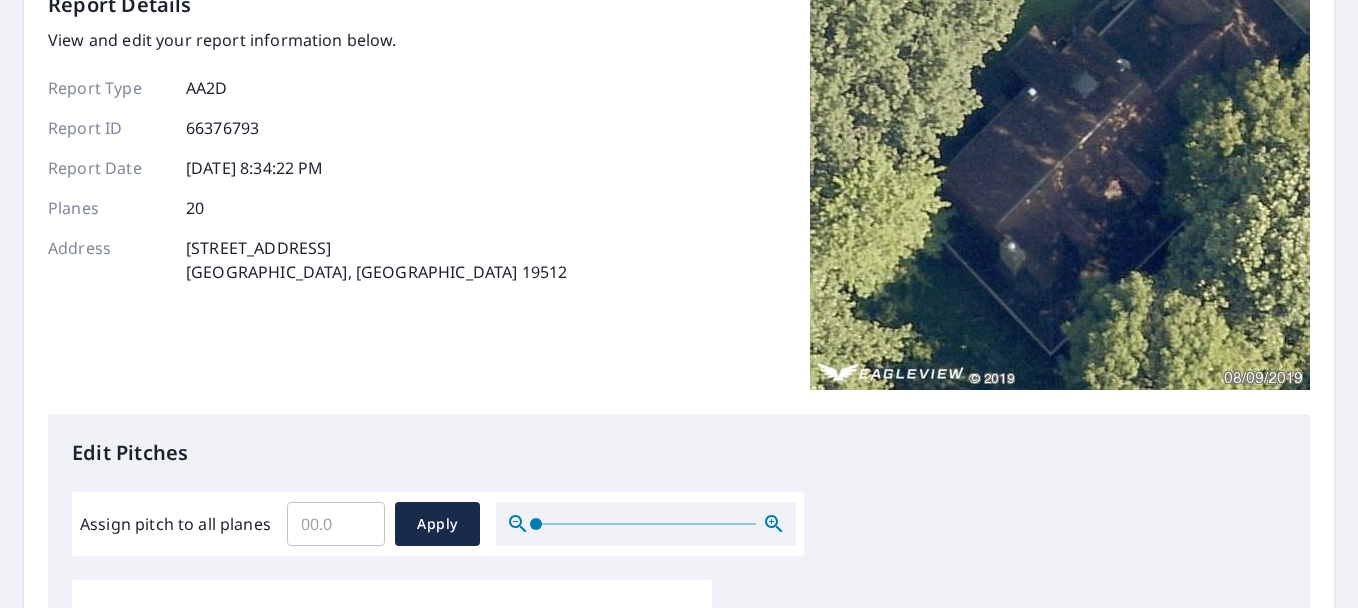 scroll, scrollTop: 500, scrollLeft: 0, axis: vertical 